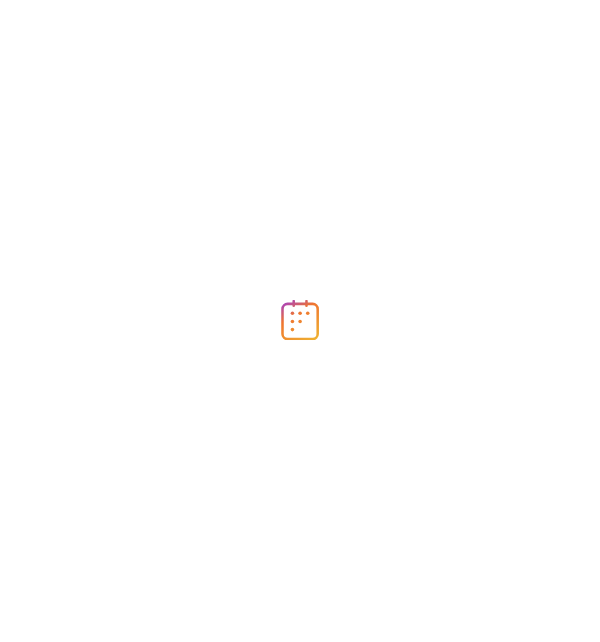 scroll, scrollTop: 0, scrollLeft: 0, axis: both 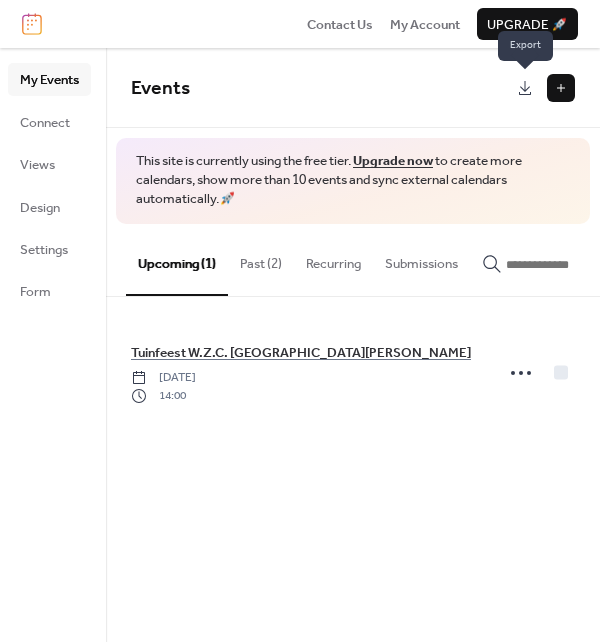 click at bounding box center (525, 88) 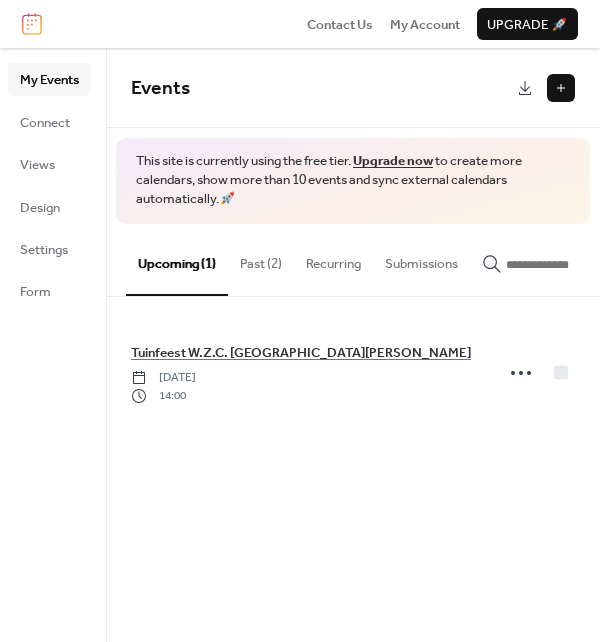 click on "My Events" at bounding box center [49, 80] 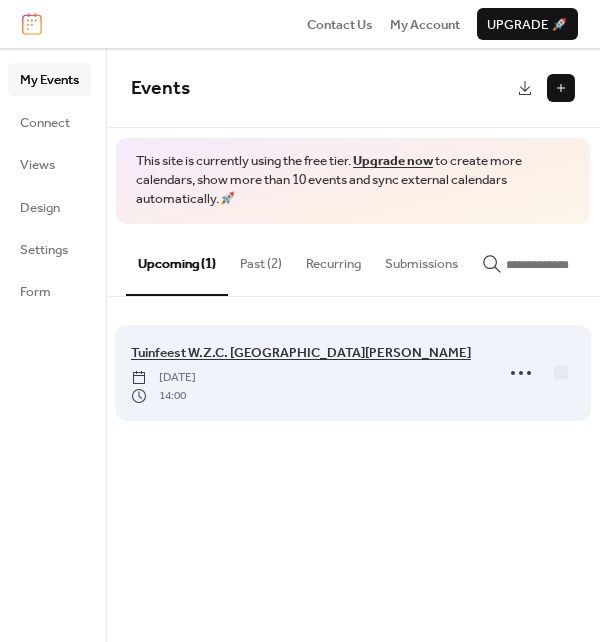 click on "Tuinfeest W.Z.C. [GEOGRAPHIC_DATA][PERSON_NAME]" at bounding box center (301, 353) 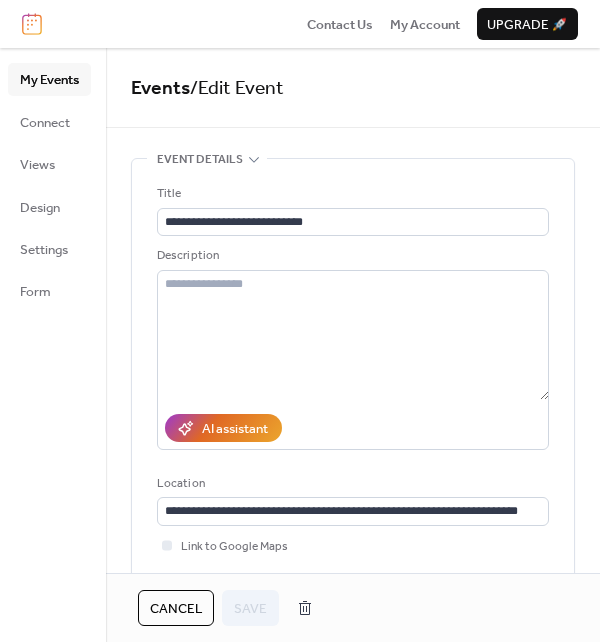 click on "Events" at bounding box center [160, 88] 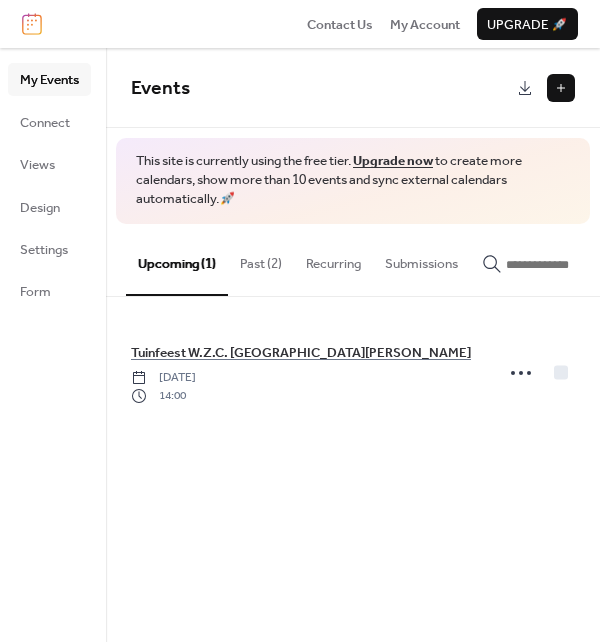 click at bounding box center (561, 88) 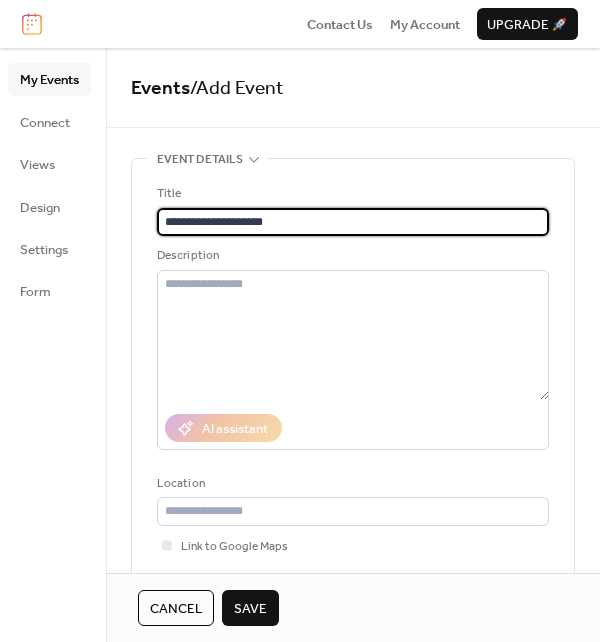 scroll, scrollTop: 459, scrollLeft: 0, axis: vertical 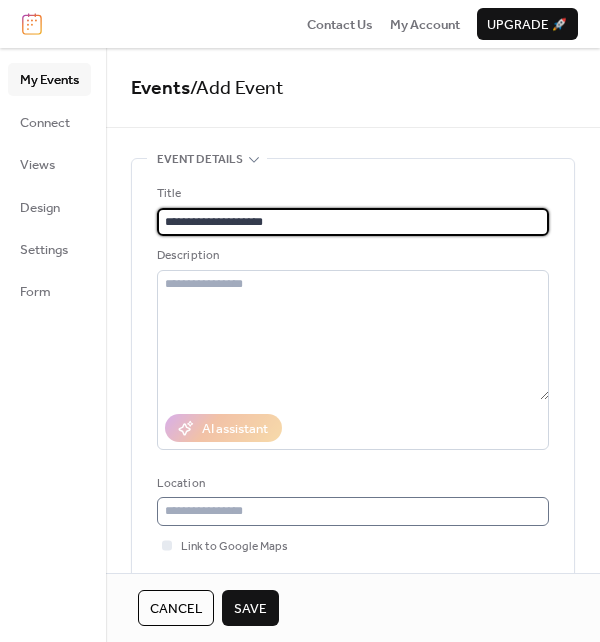 type on "**********" 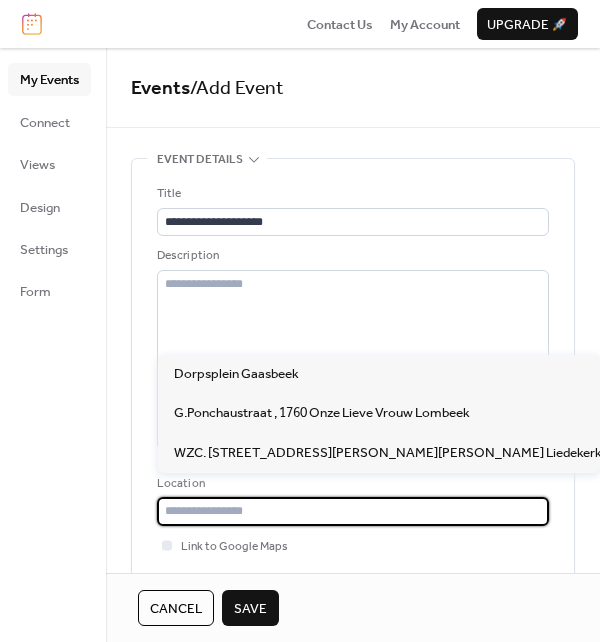 click at bounding box center [353, 511] 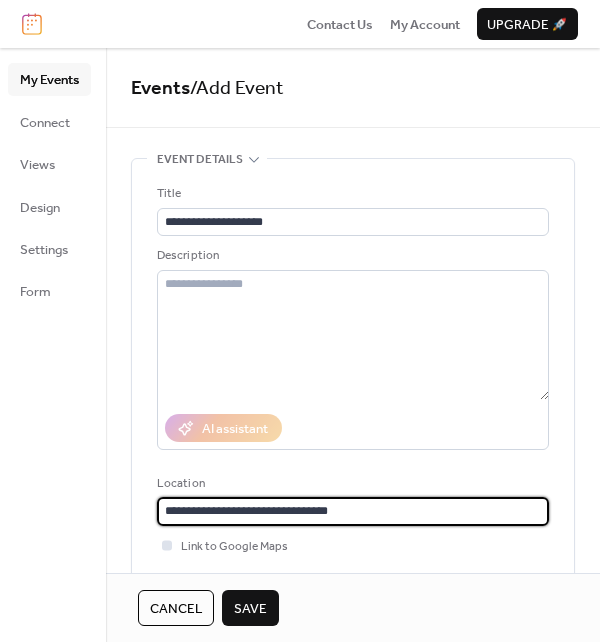 type on "**********" 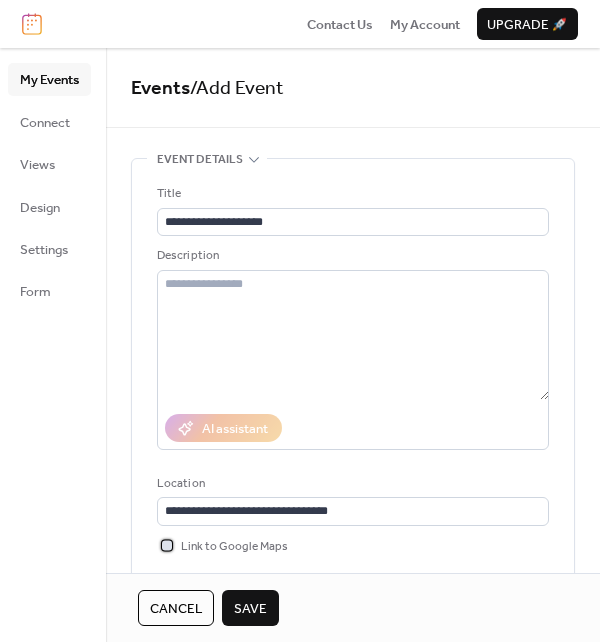 click at bounding box center (167, 545) 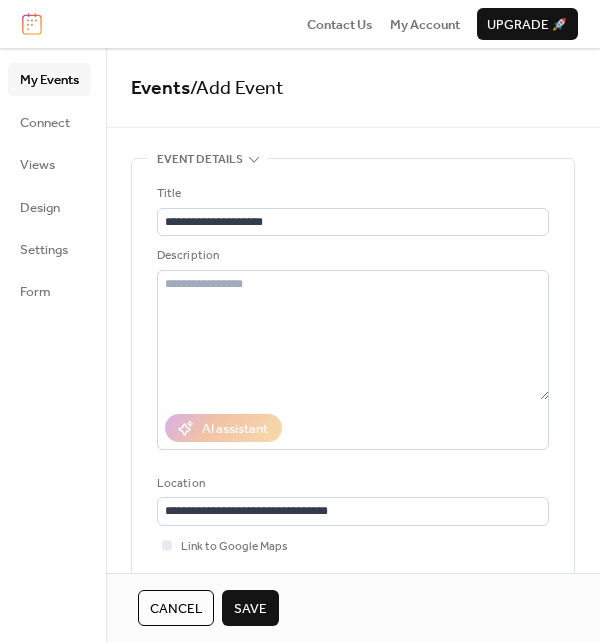 scroll, scrollTop: 459, scrollLeft: 0, axis: vertical 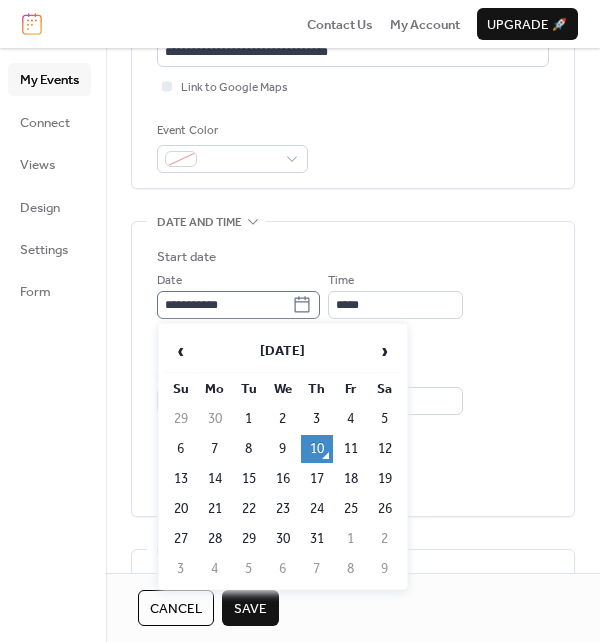 click 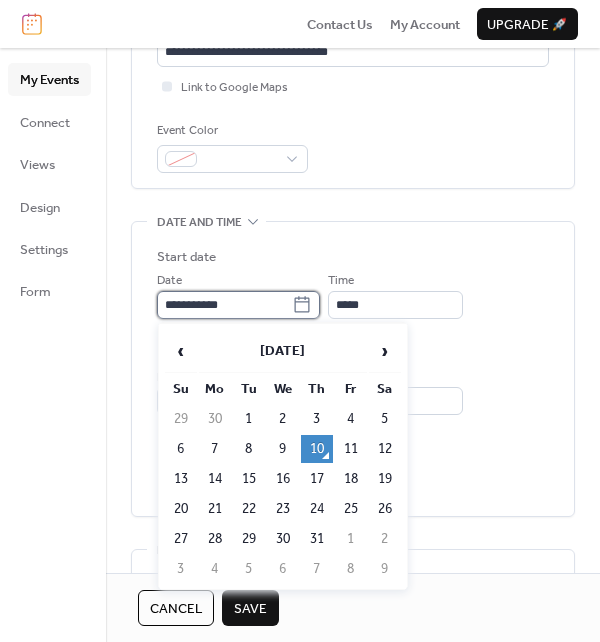 click on "**********" at bounding box center (224, 305) 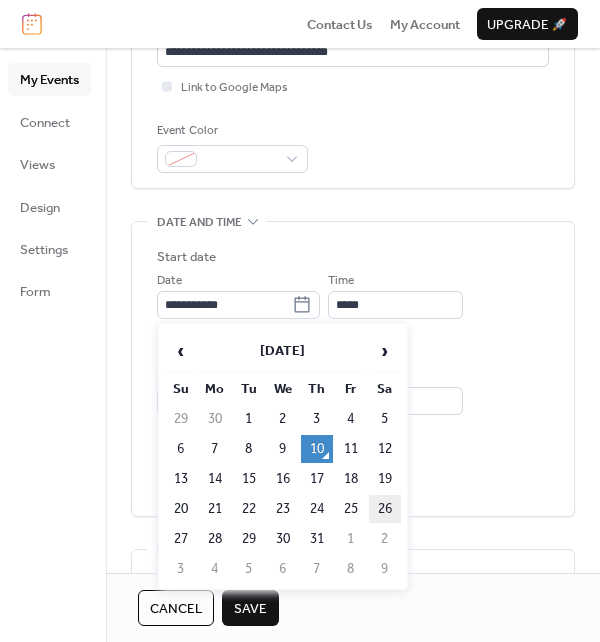 click on "26" at bounding box center (385, 509) 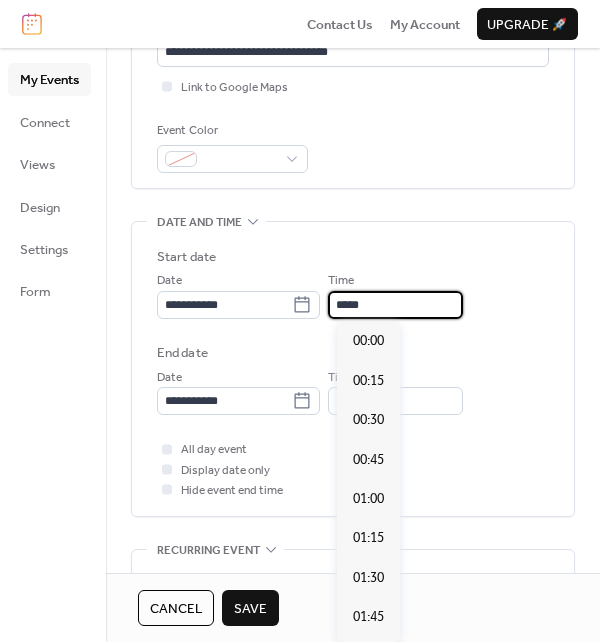 click on "*****" at bounding box center (395, 305) 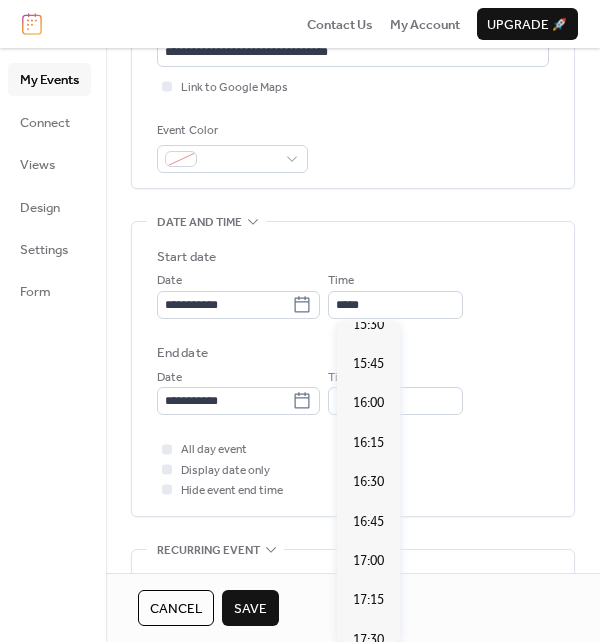 scroll, scrollTop: 2740, scrollLeft: 0, axis: vertical 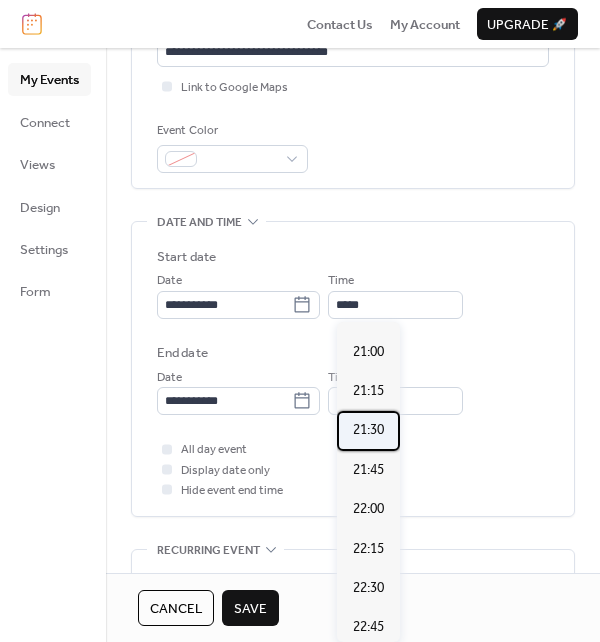 click on "21:30" at bounding box center (368, 430) 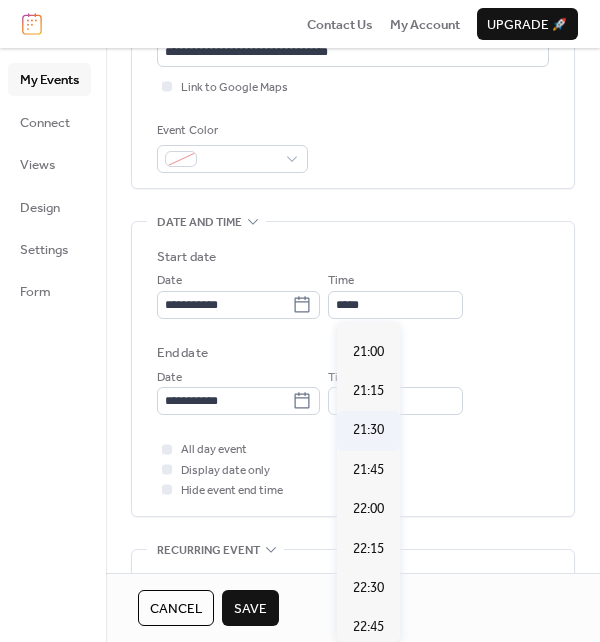 type on "*****" 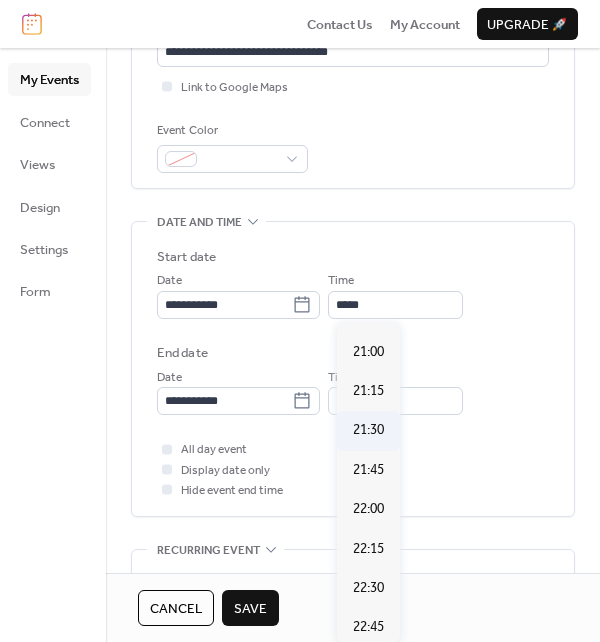 type on "*****" 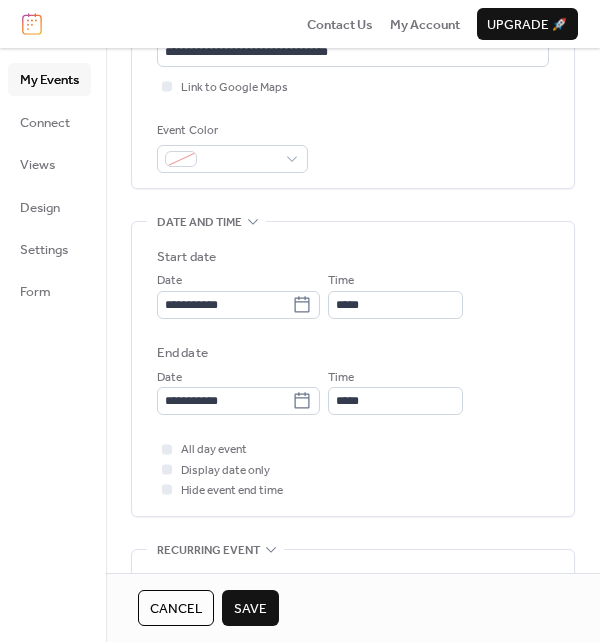 scroll, scrollTop: 874, scrollLeft: 0, axis: vertical 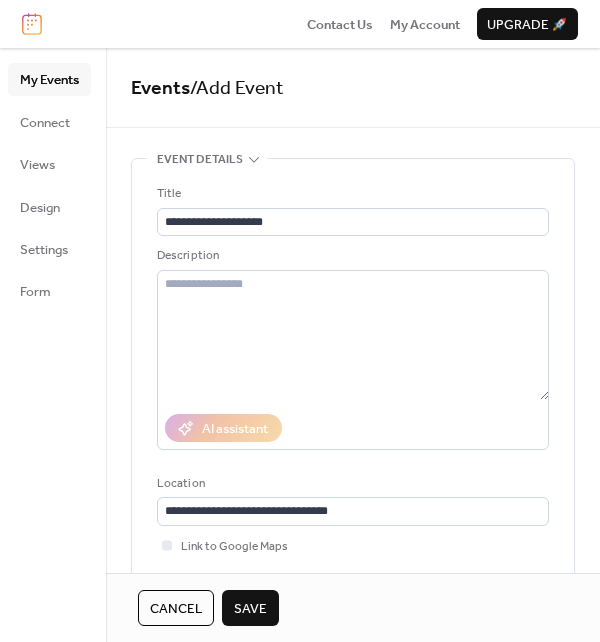 click on "Save" at bounding box center [250, 609] 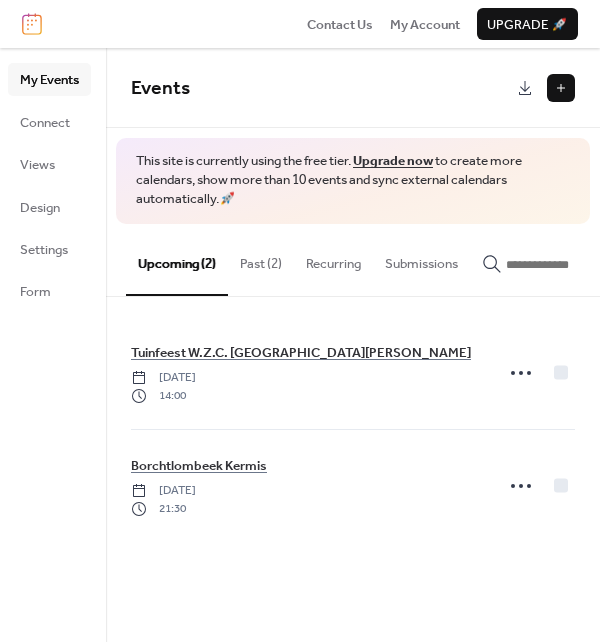 click on "Tuinfeest W.Z.C. Sint Rafaél Thursday, July 10, 2025 14:00 Borchtlombeek Kermis Saturday, July 26, 2025 21:30" at bounding box center (353, 429) 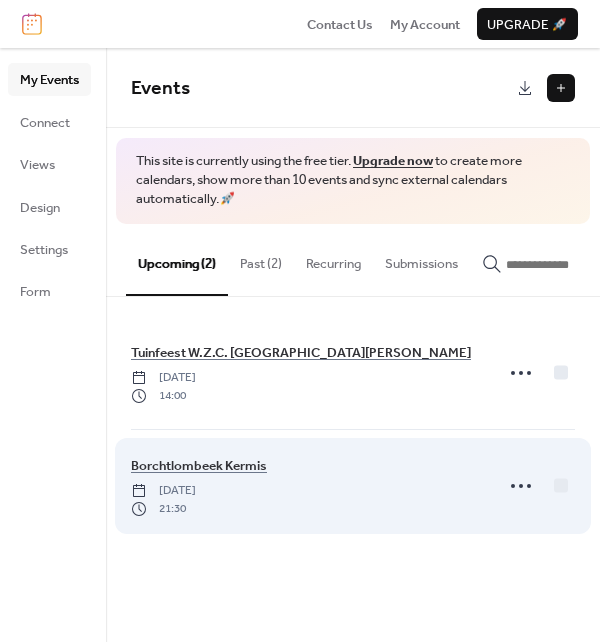 click on "[DATE]" at bounding box center (163, 491) 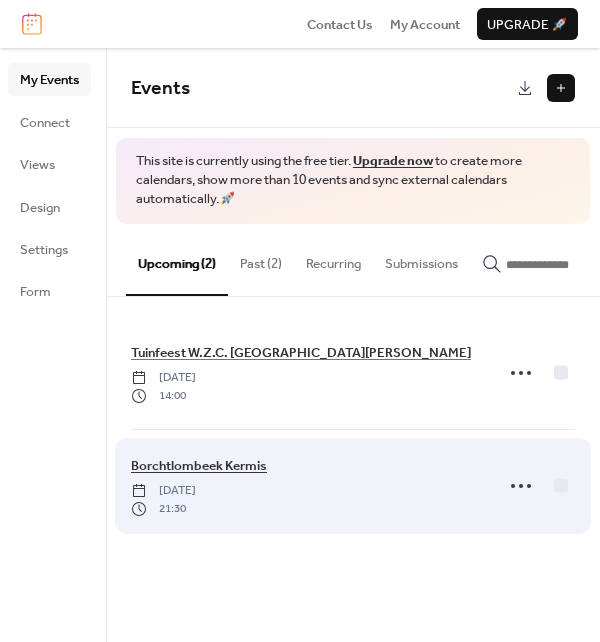 click on "Borchtlombeek Kermis" at bounding box center [199, 466] 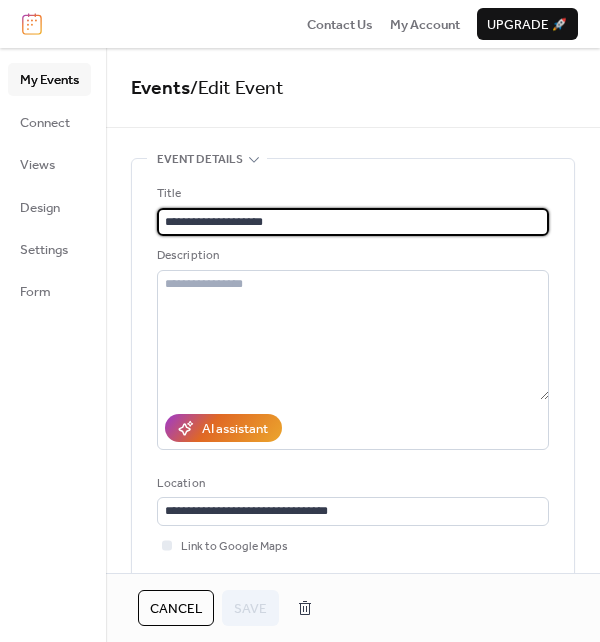 scroll, scrollTop: 459, scrollLeft: 0, axis: vertical 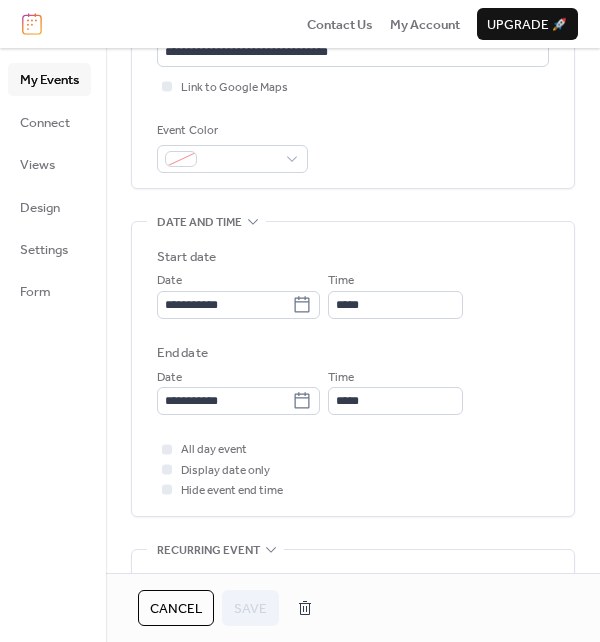 click on "Cancel Save" at bounding box center [230, 608] 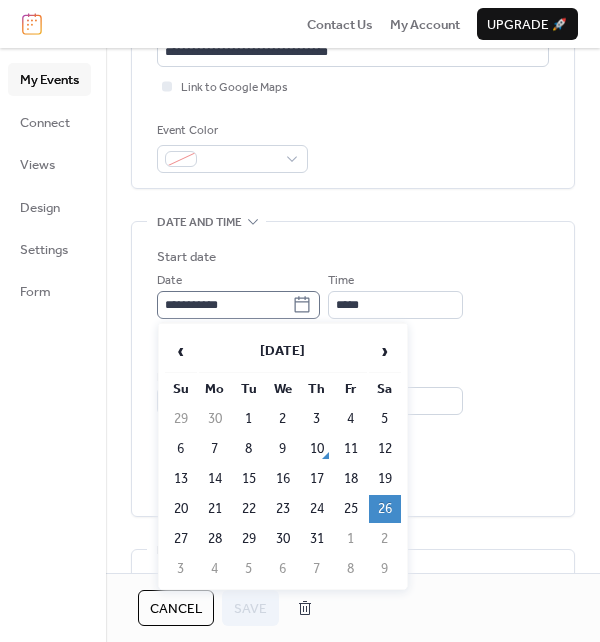click 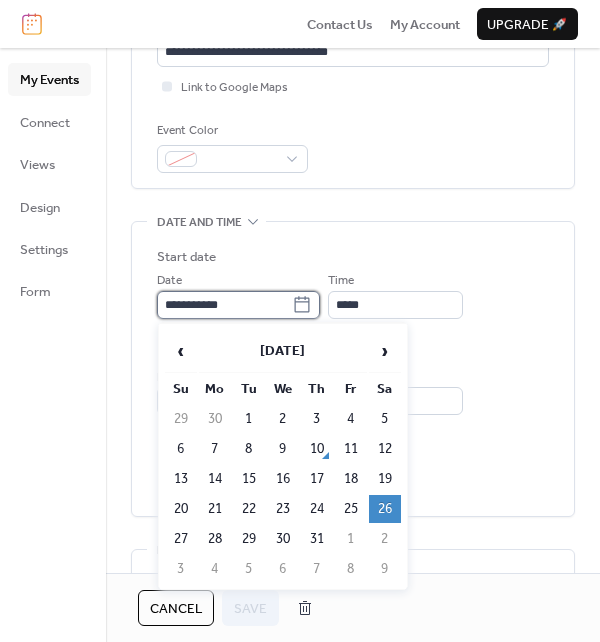 click on "**********" at bounding box center [224, 305] 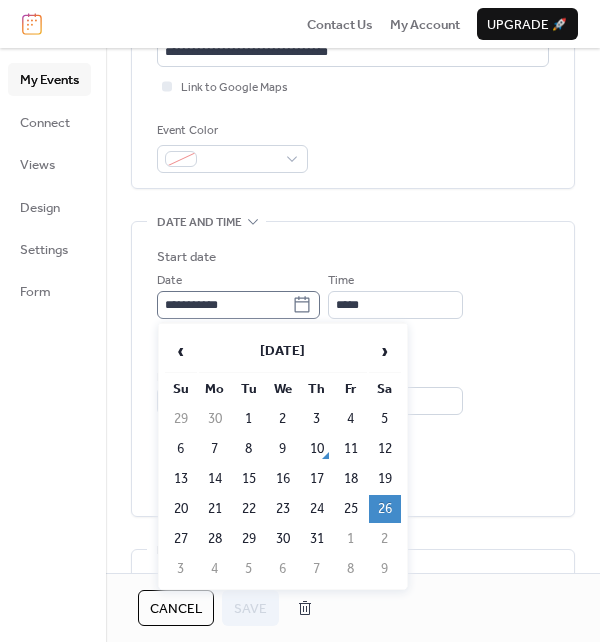 click 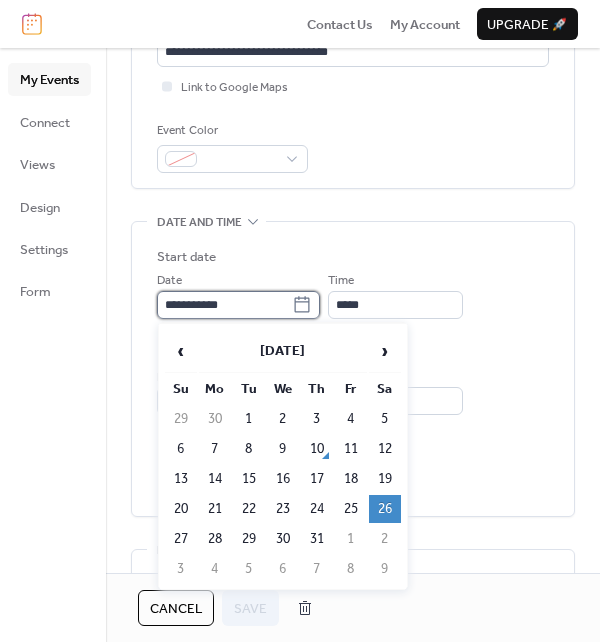 click on "**********" at bounding box center [224, 305] 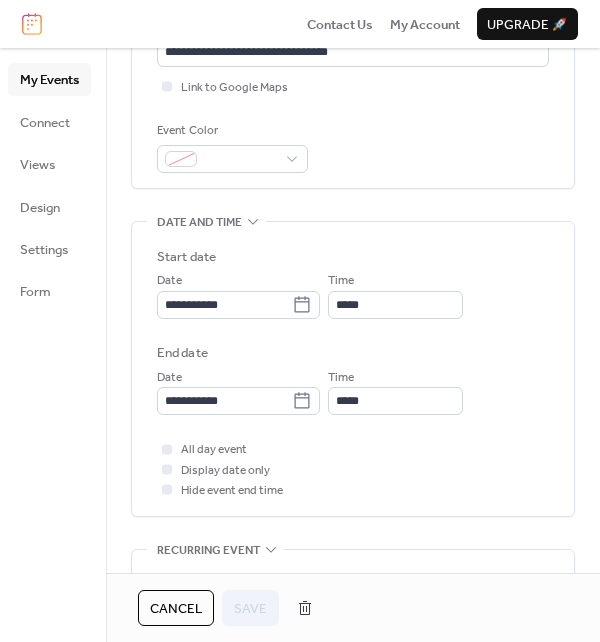 click on "**********" at bounding box center (353, 369) 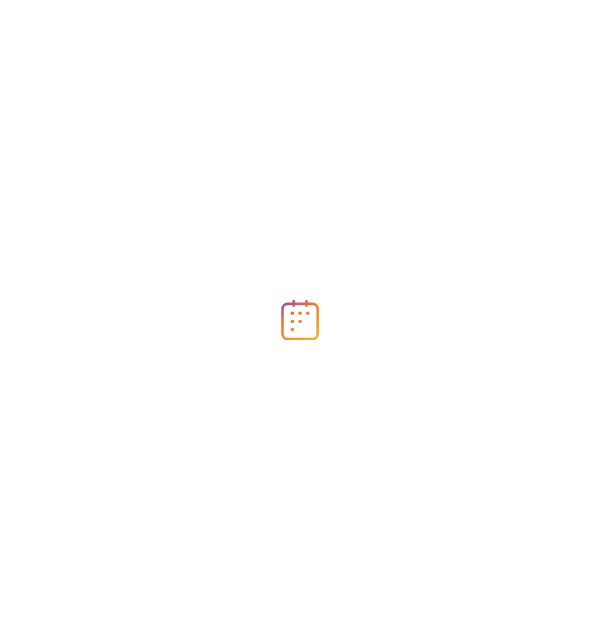 scroll, scrollTop: 0, scrollLeft: 0, axis: both 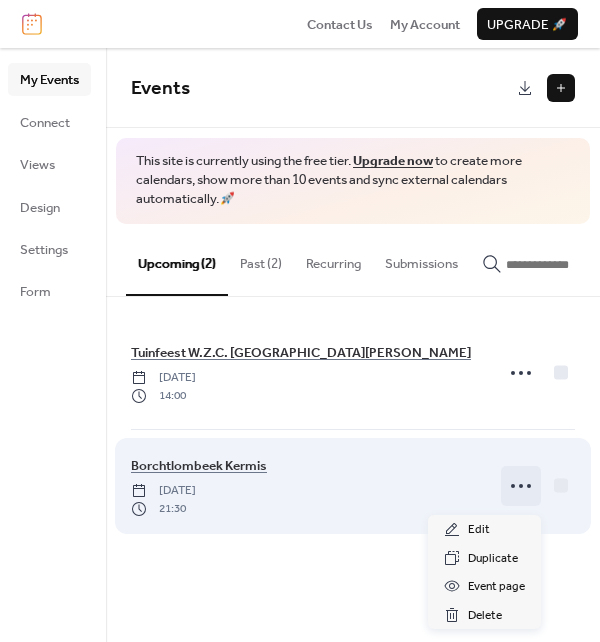 click 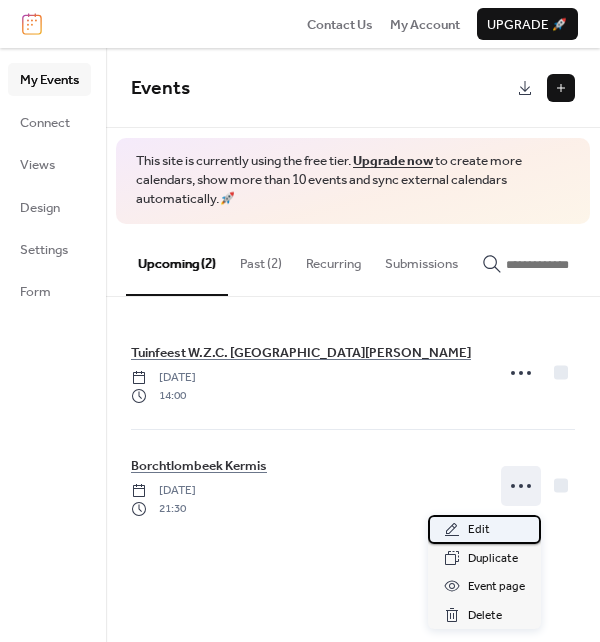 click on "Edit" at bounding box center (479, 530) 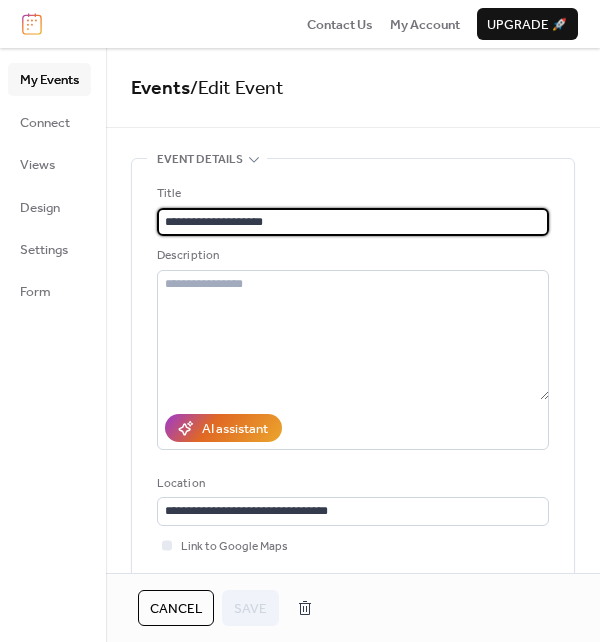 scroll, scrollTop: 459, scrollLeft: 0, axis: vertical 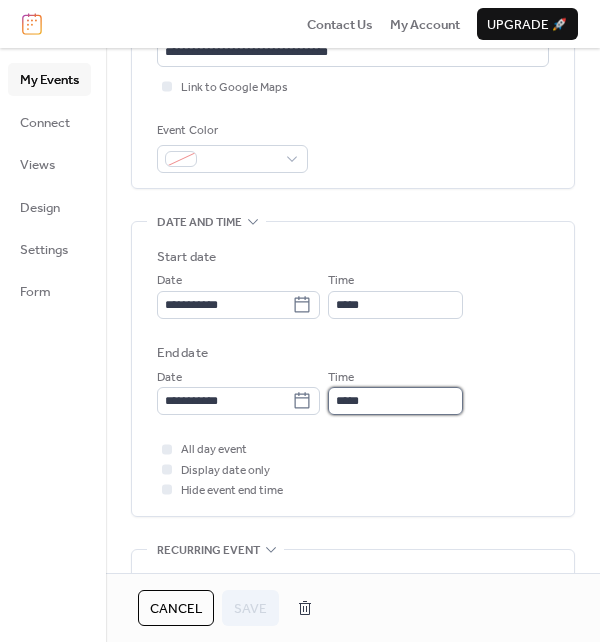 click on "*****" at bounding box center [395, 401] 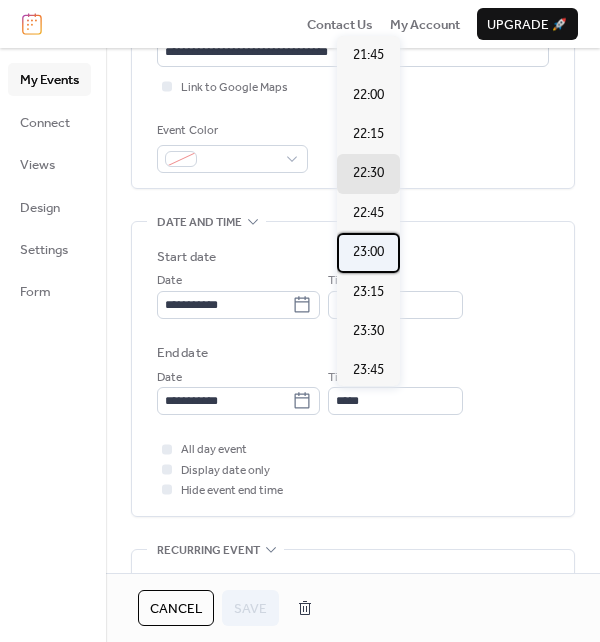 click on "23:00" at bounding box center [368, 252] 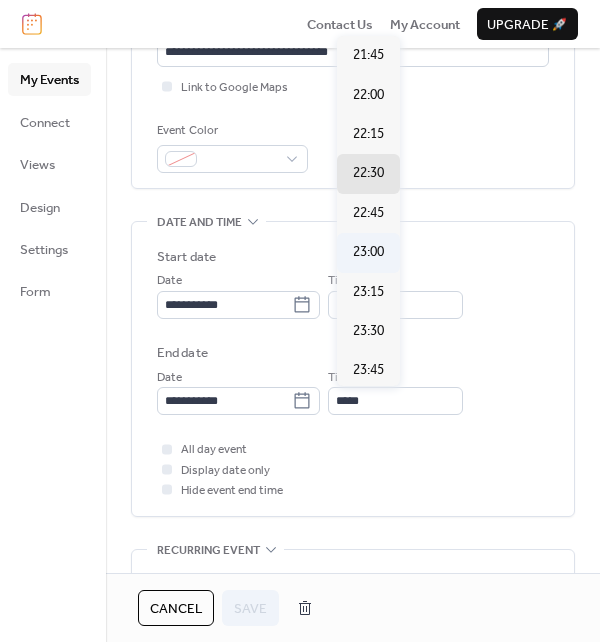 type on "*****" 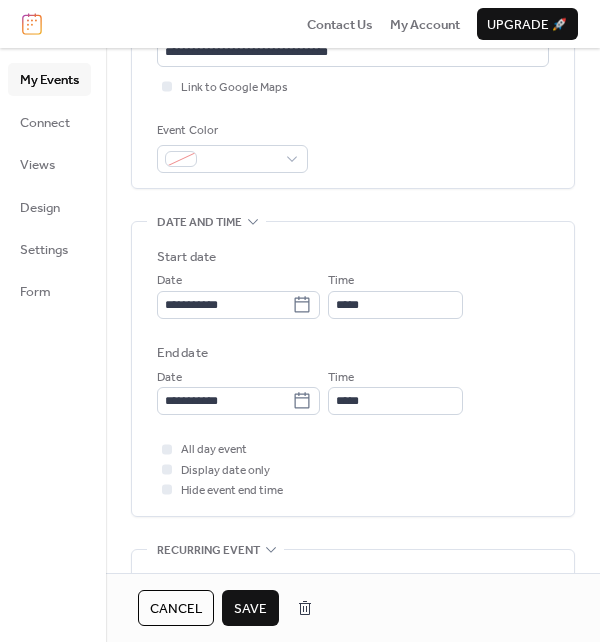 click on "Save" at bounding box center (250, 609) 